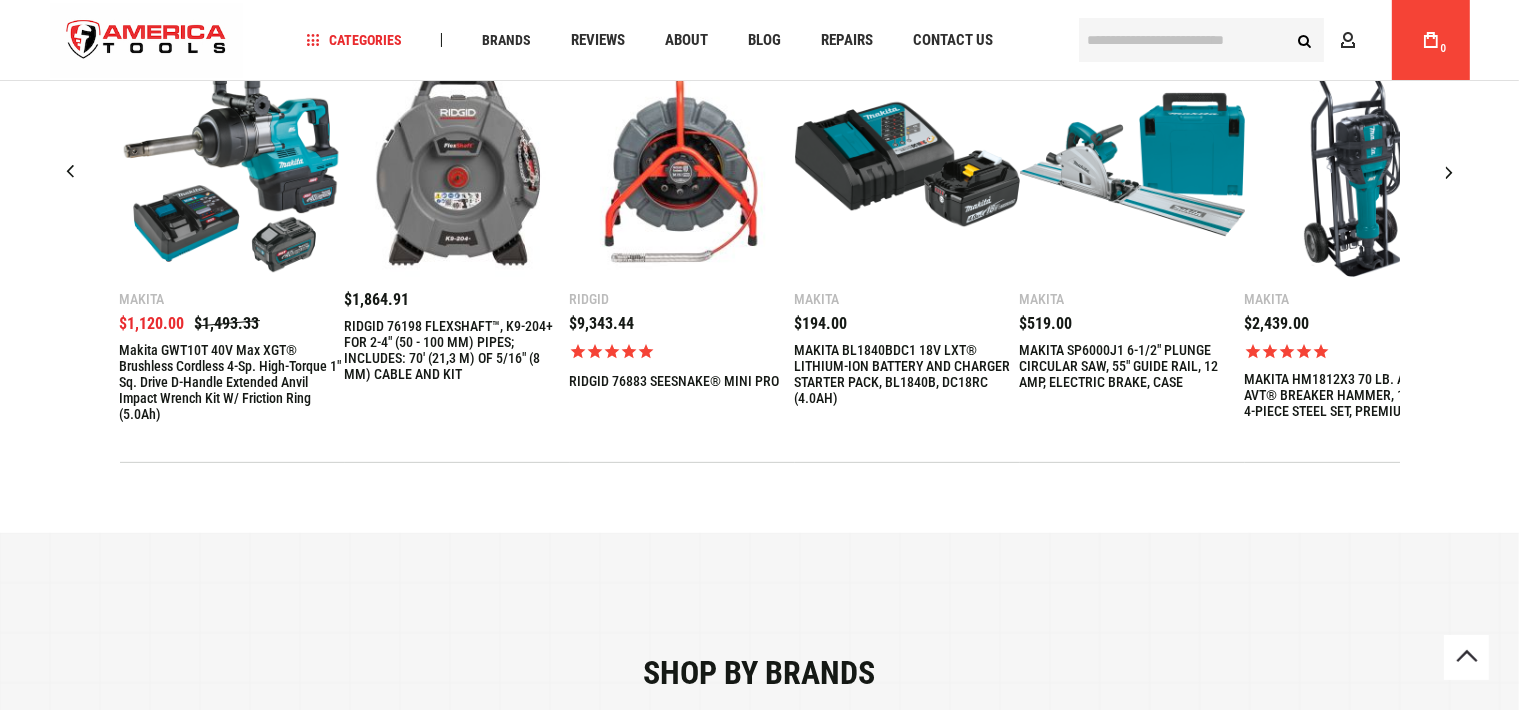 scroll, scrollTop: 0, scrollLeft: 0, axis: both 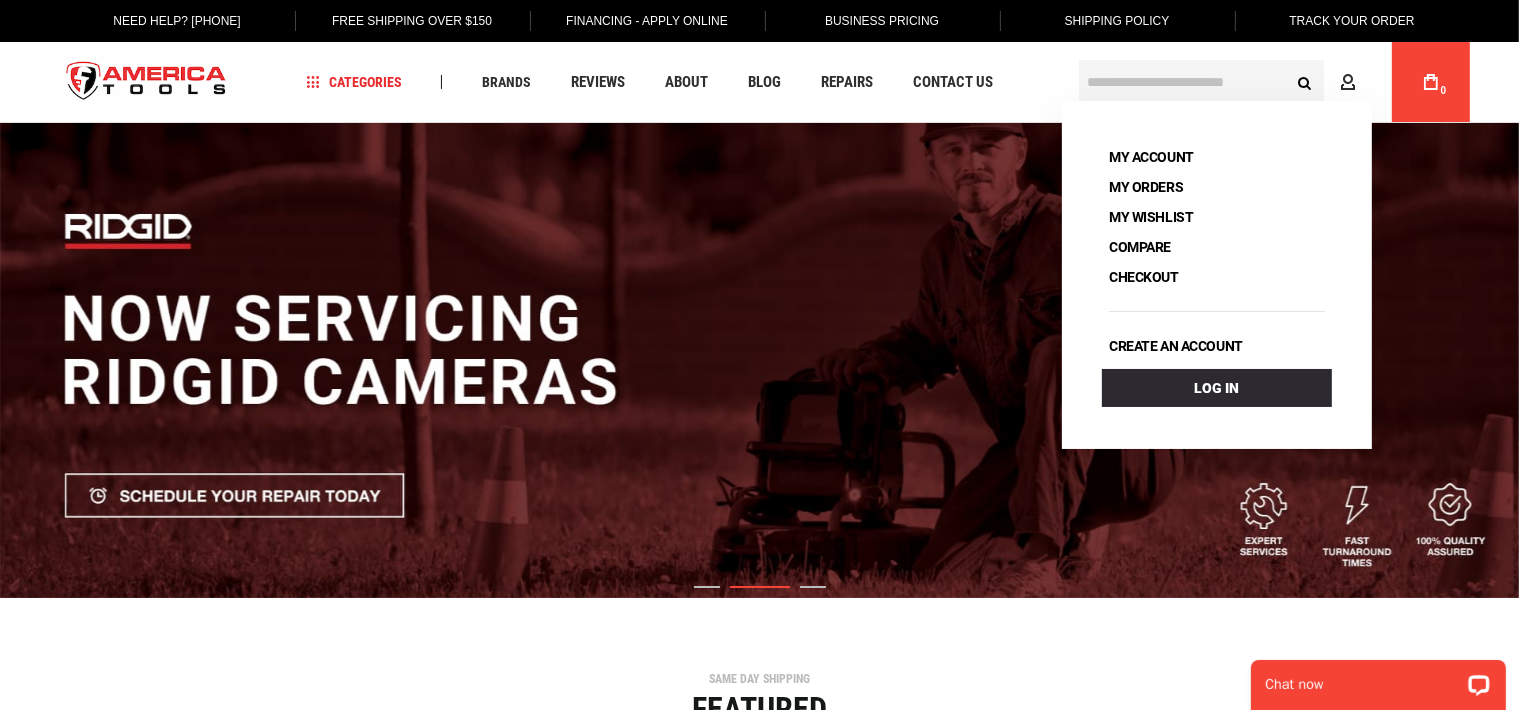 click at bounding box center [1201, 82] 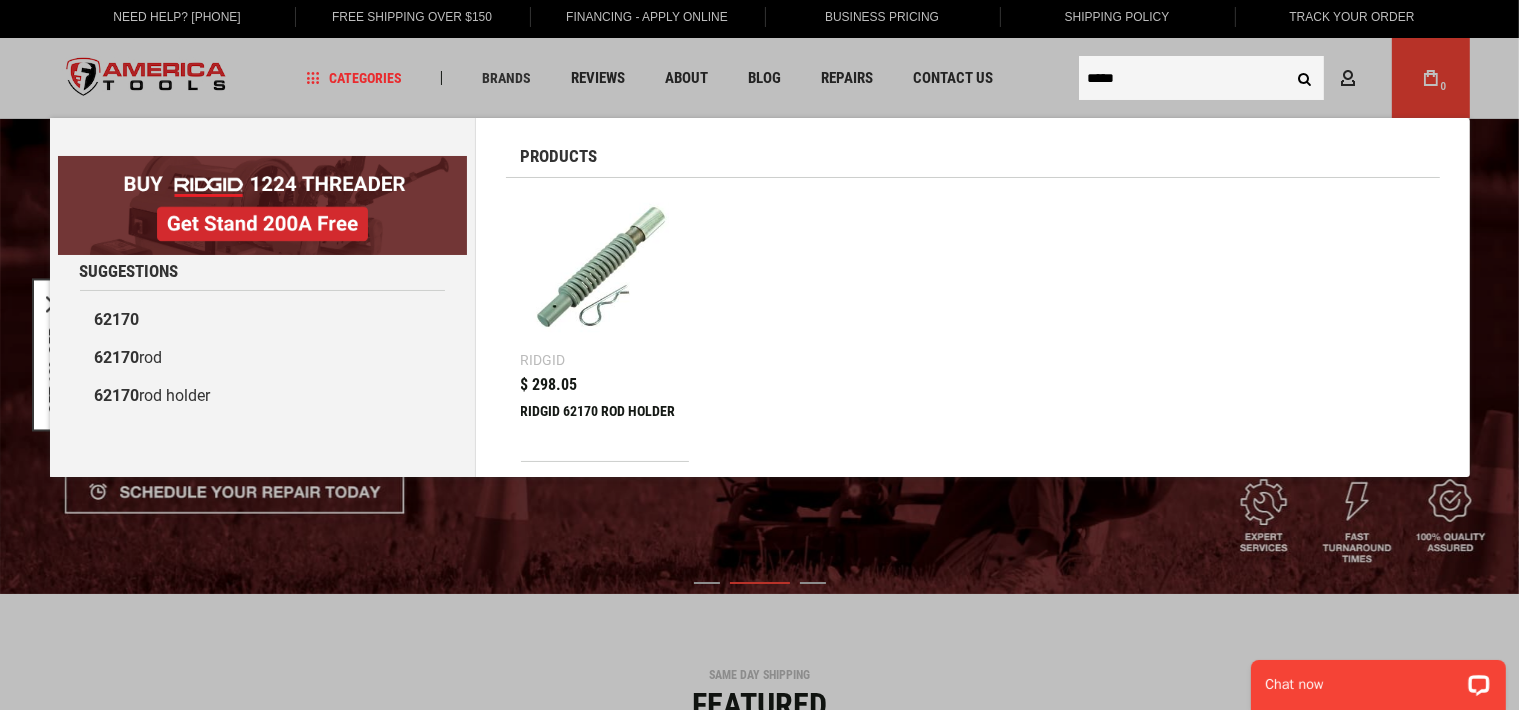 scroll, scrollTop: 0, scrollLeft: 0, axis: both 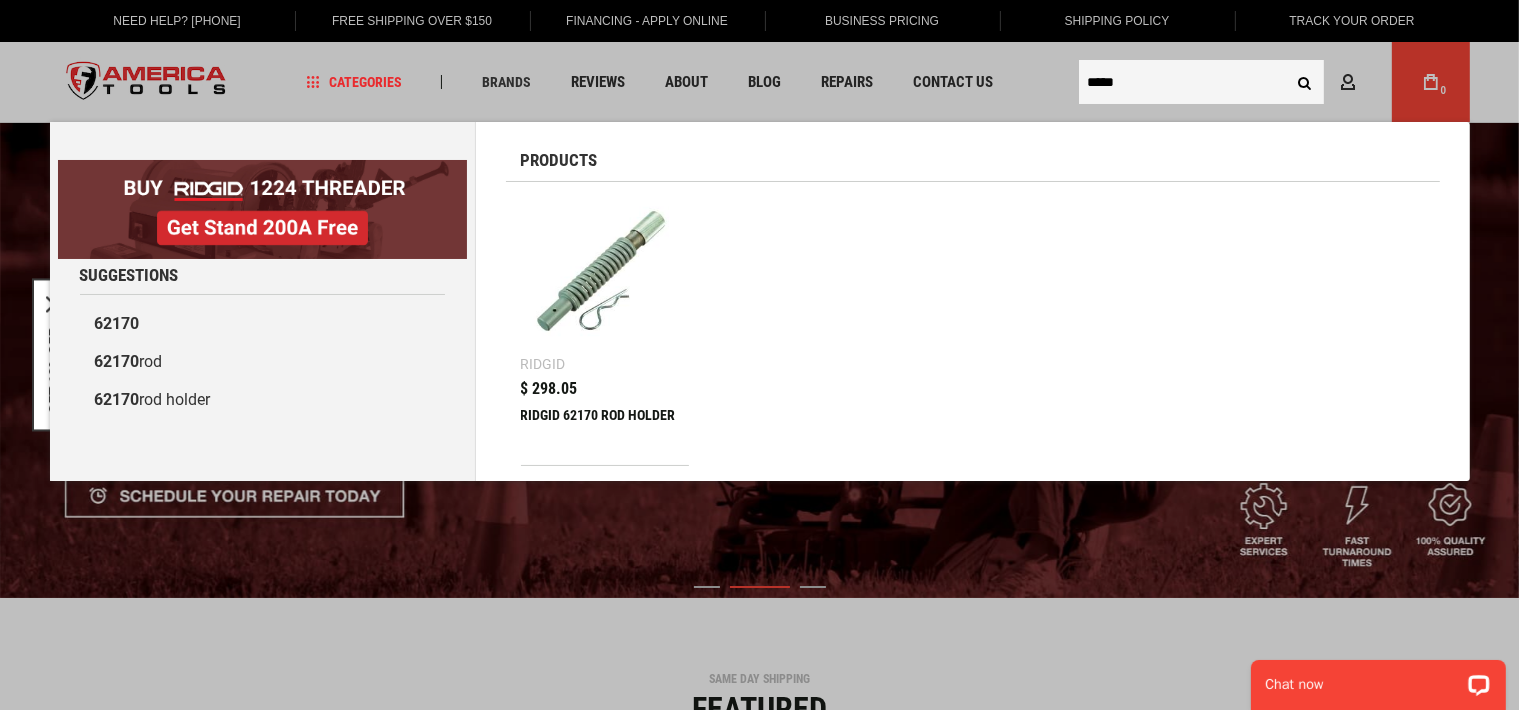 type on "*****" 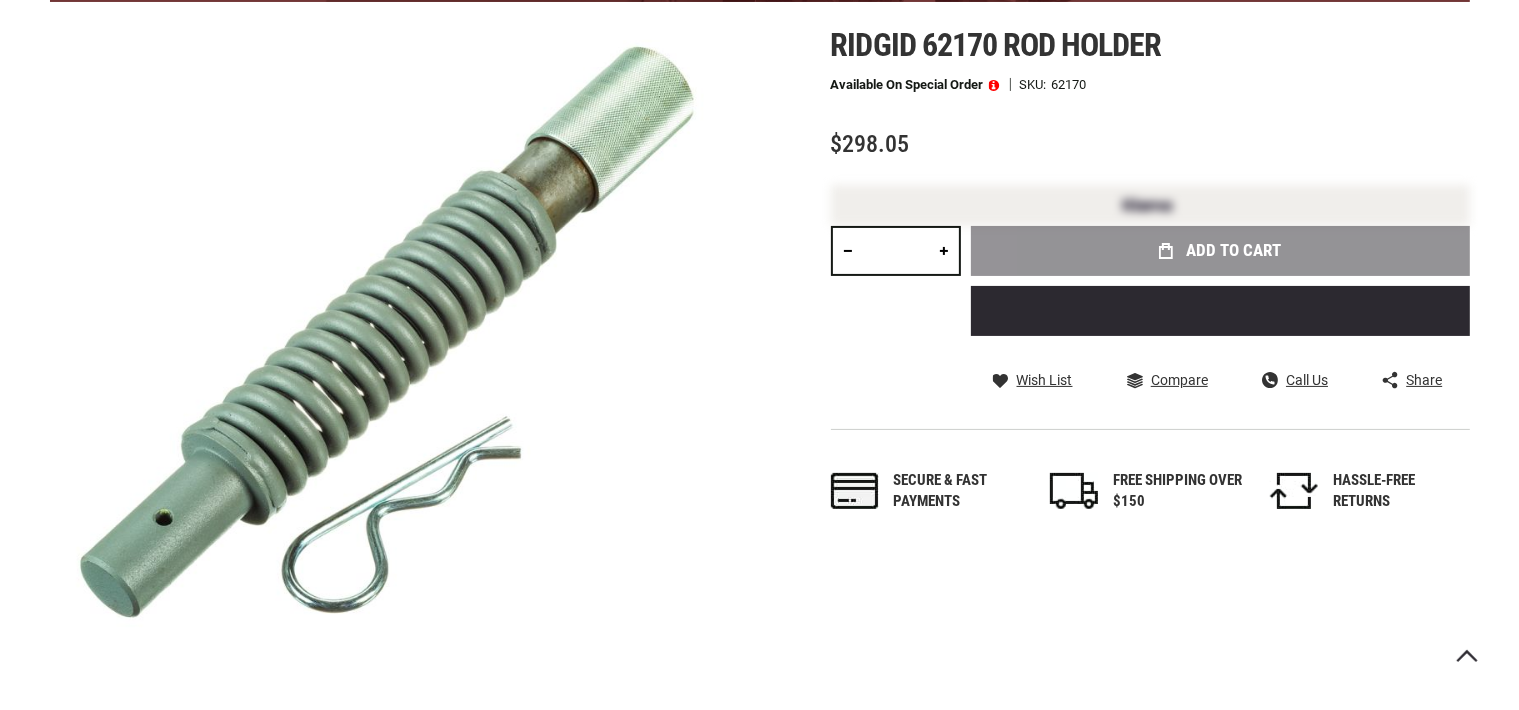 scroll, scrollTop: 300, scrollLeft: 0, axis: vertical 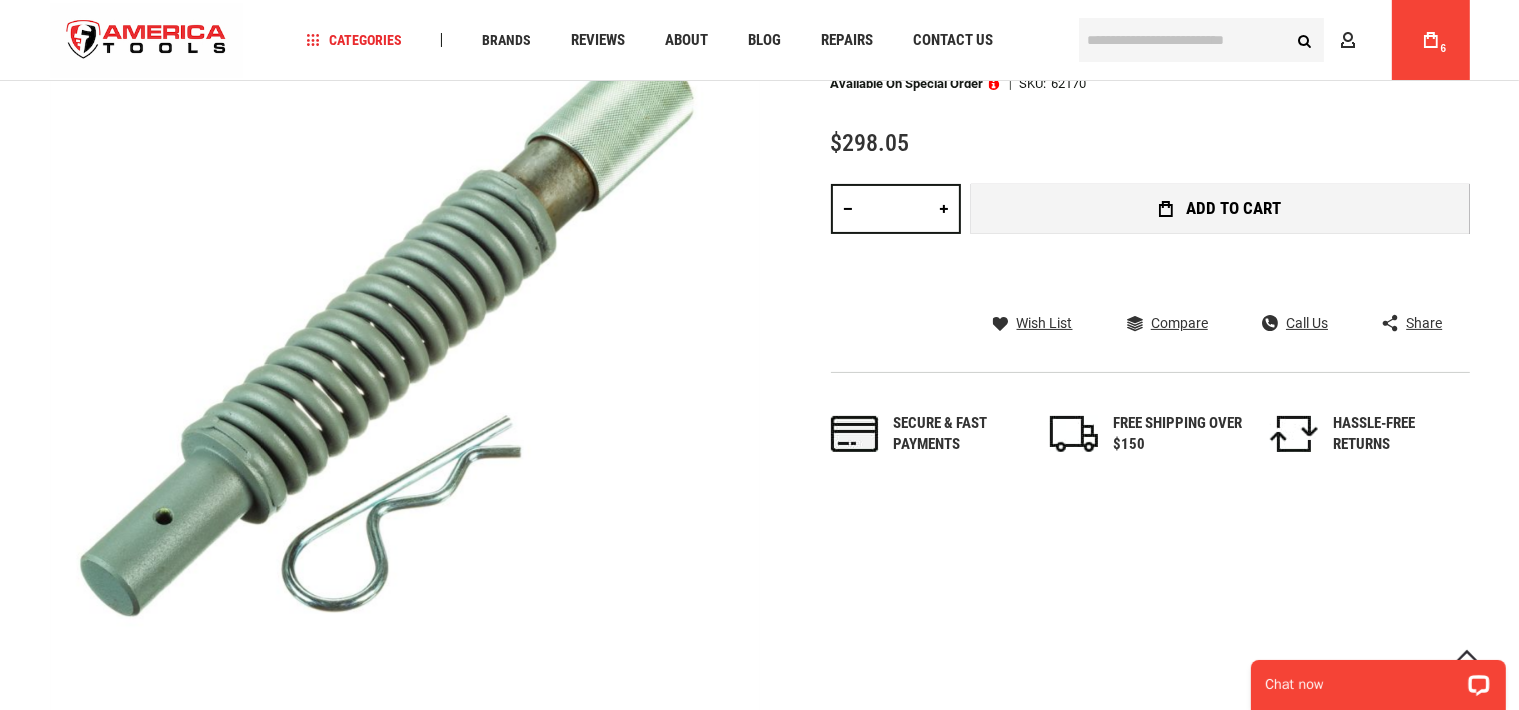 click on "Add to Cart" at bounding box center [1233, 208] 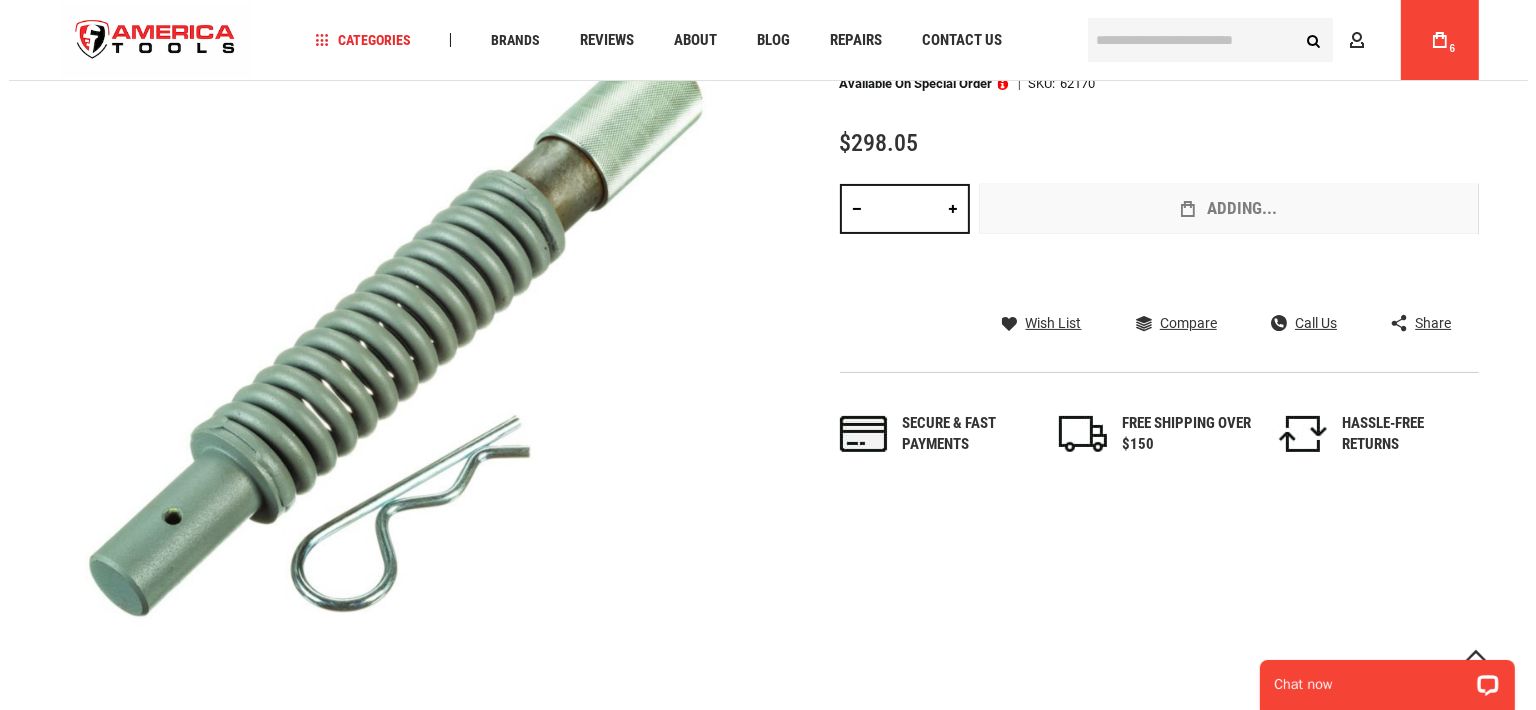 scroll, scrollTop: 0, scrollLeft: 0, axis: both 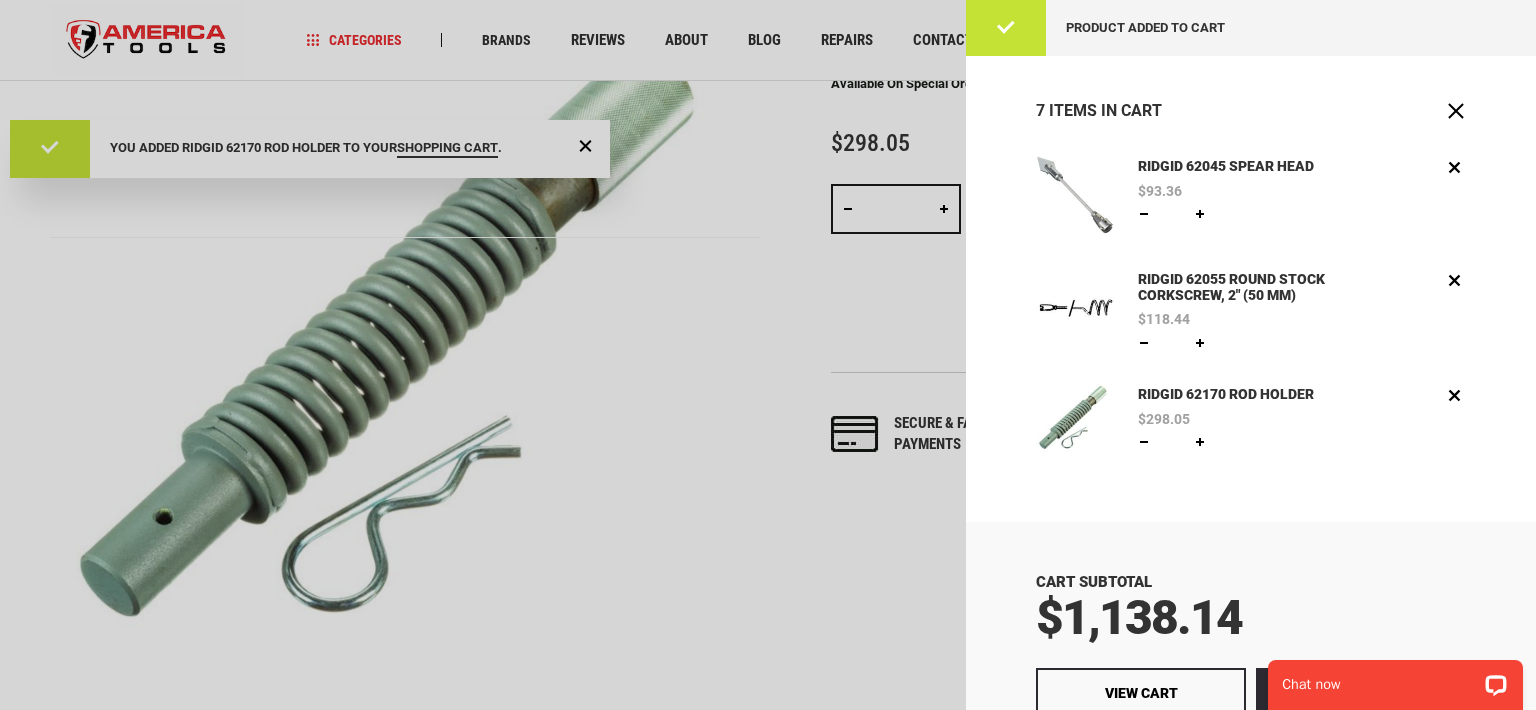 click at bounding box center (1144, 214) 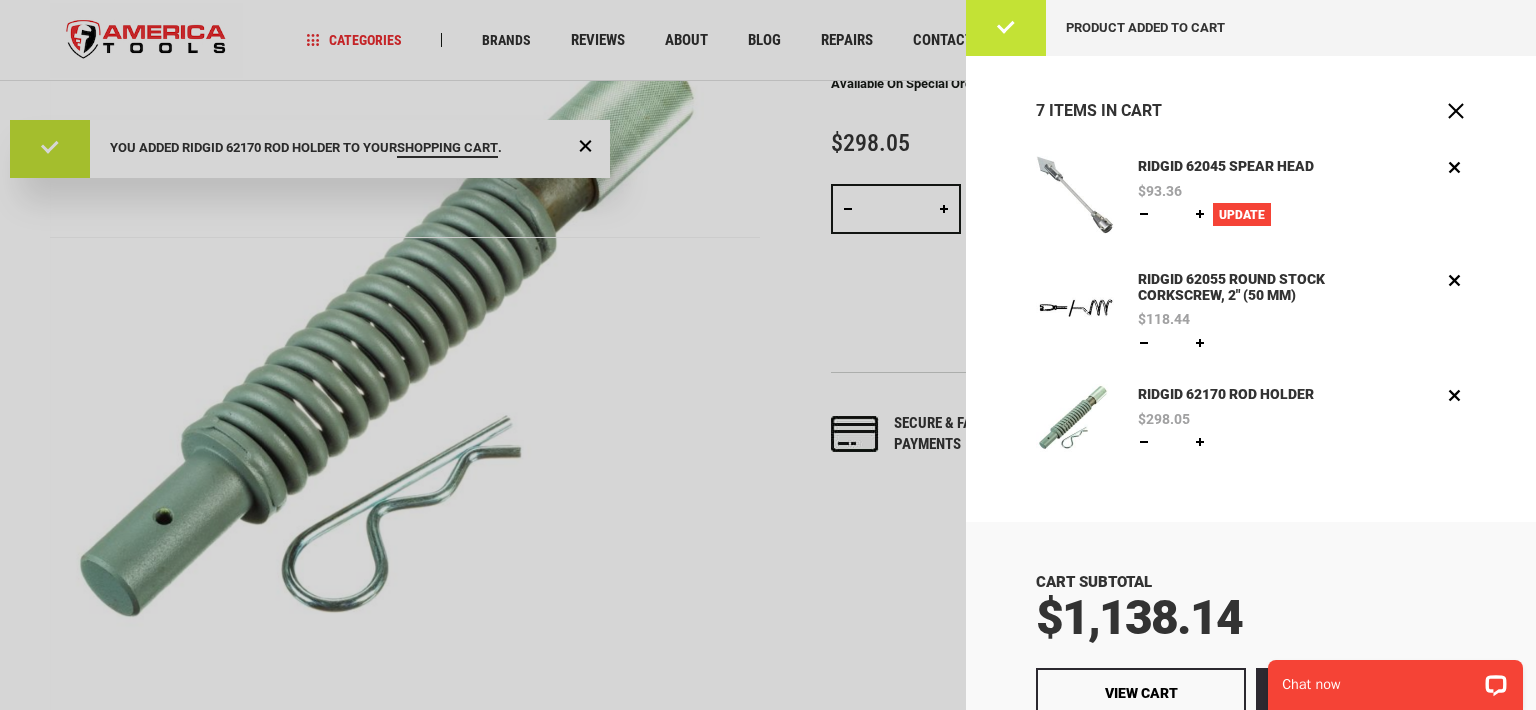 click on "Update" at bounding box center [1242, 215] 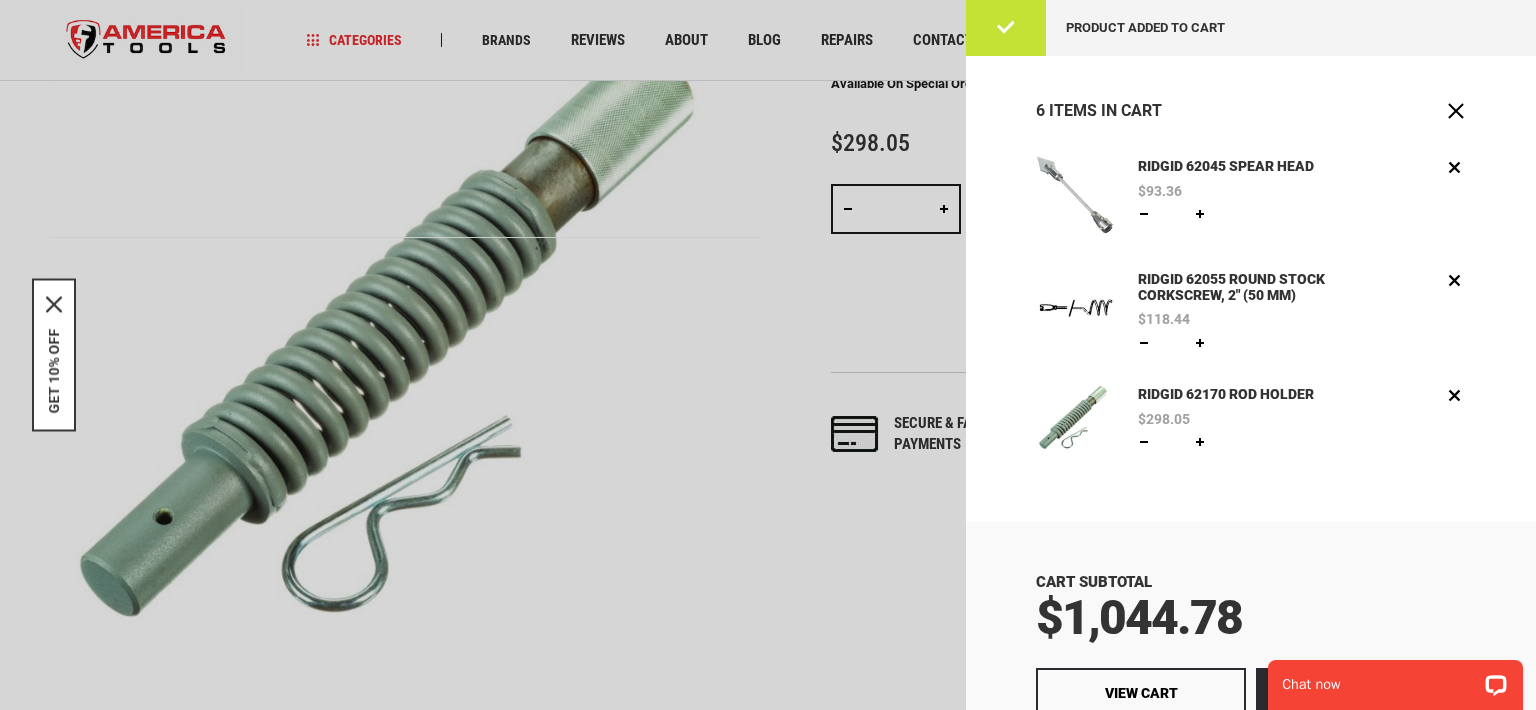 click at bounding box center [1200, 214] 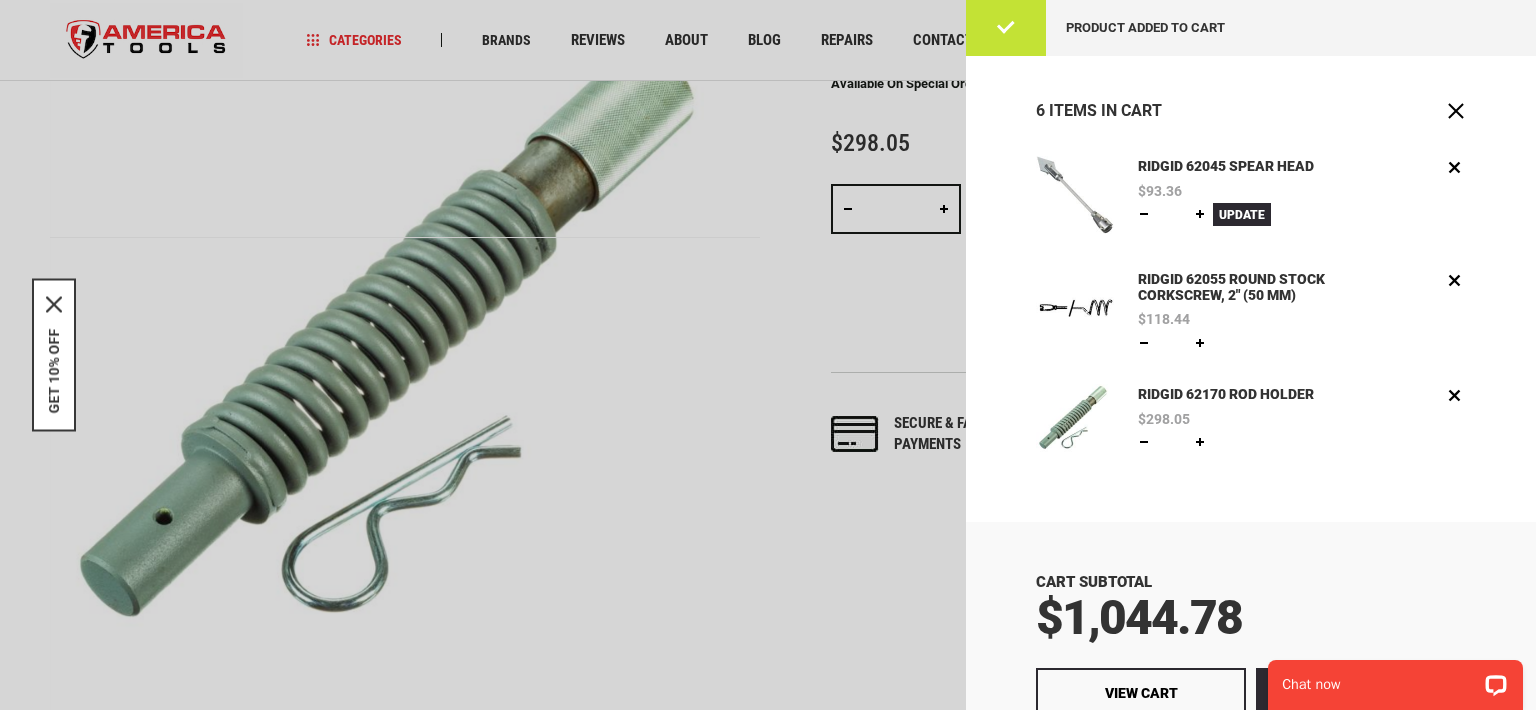 click at bounding box center (1144, 442) 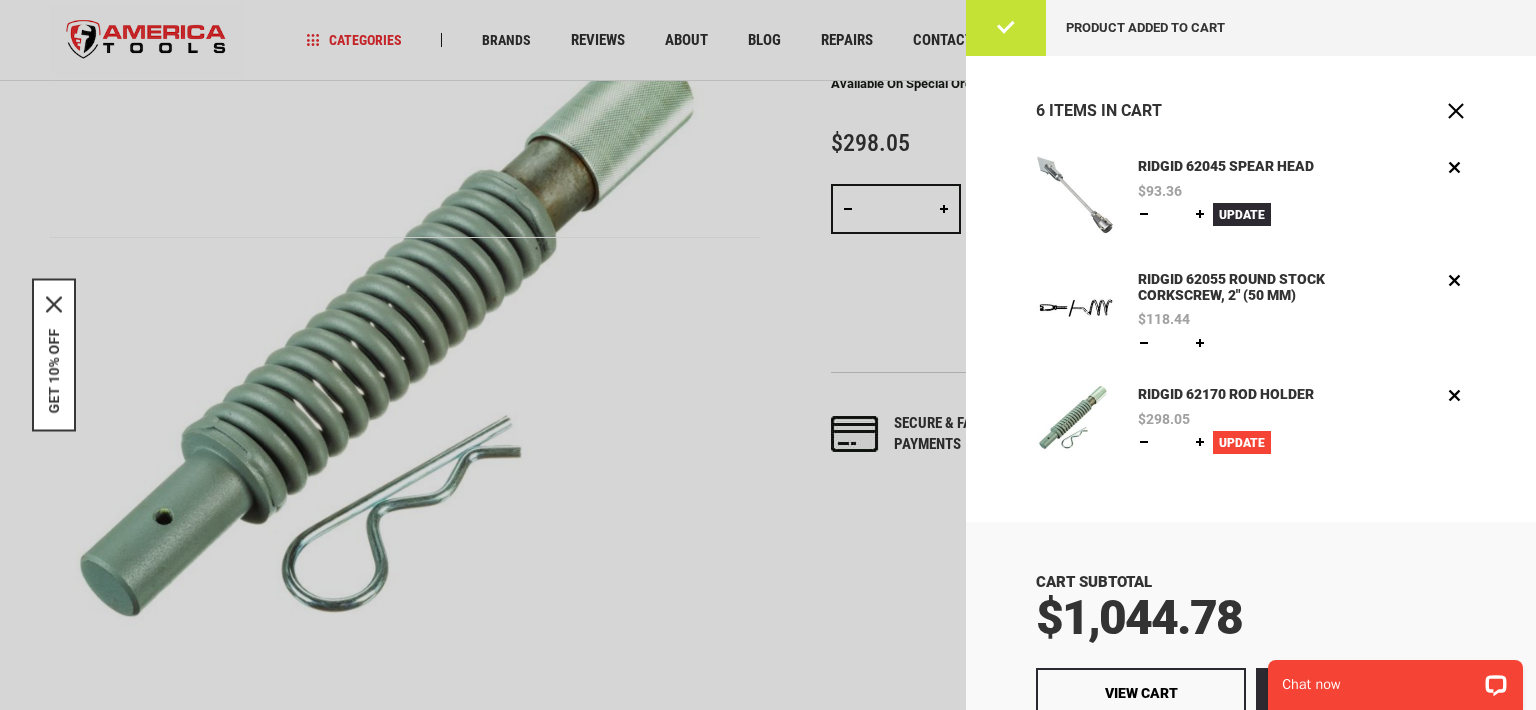 click on "Update" at bounding box center (1242, 443) 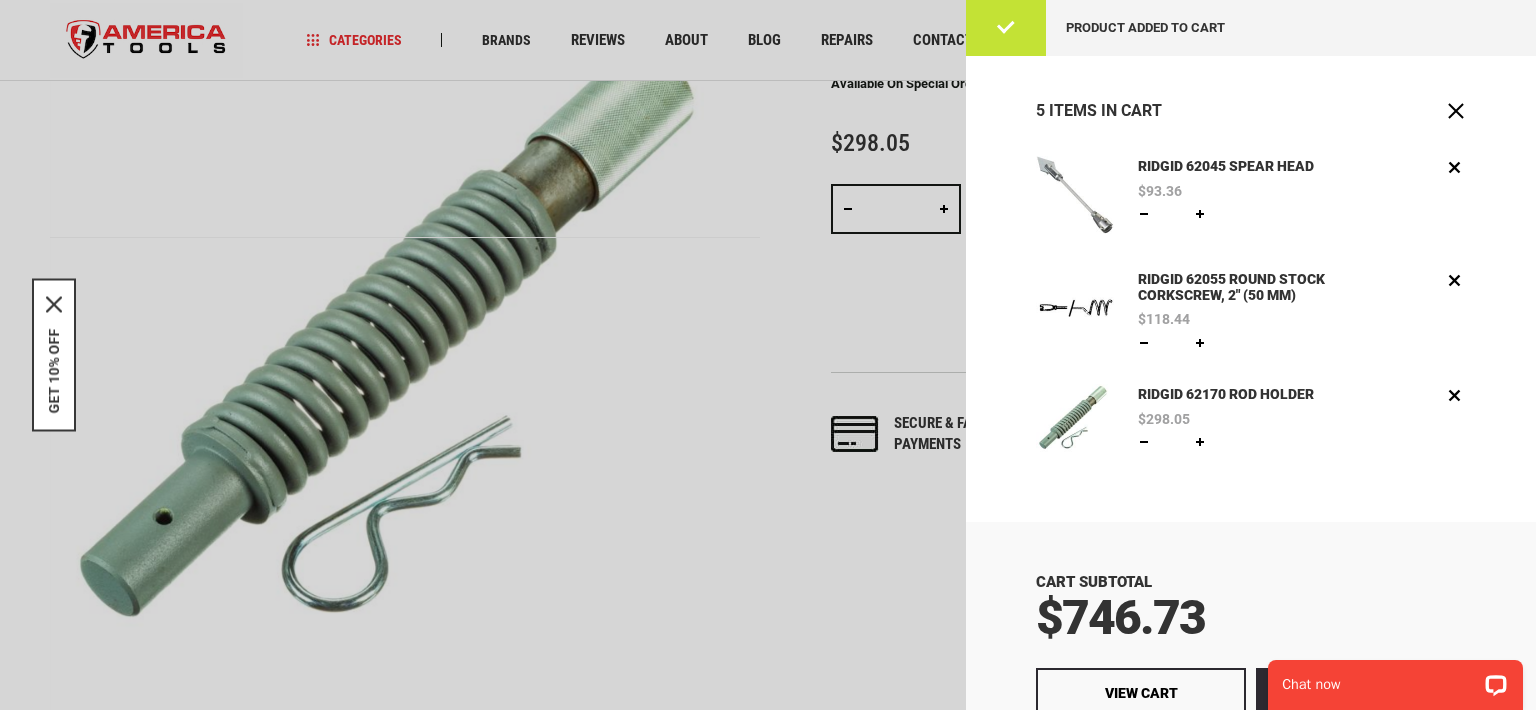 click at bounding box center (1200, 214) 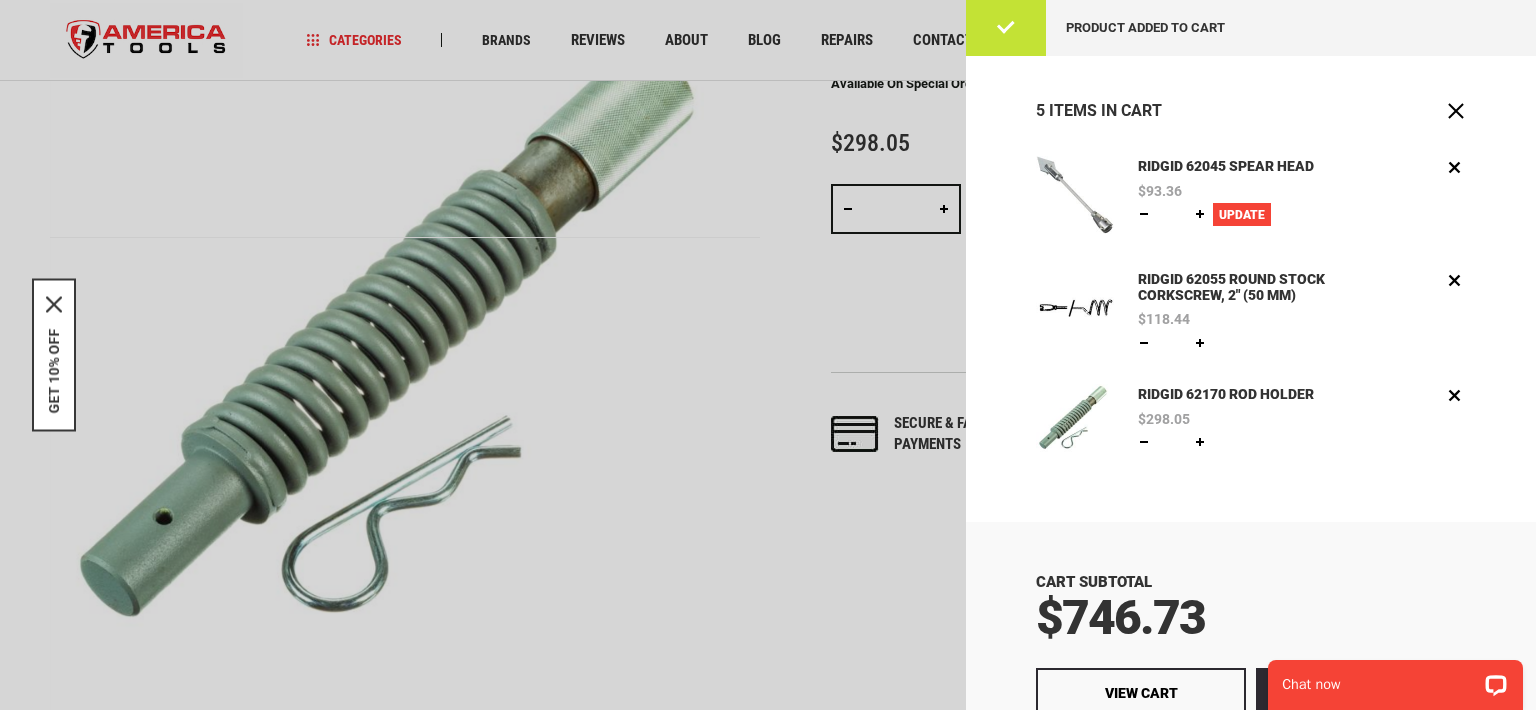 click on "Update" at bounding box center (1242, 215) 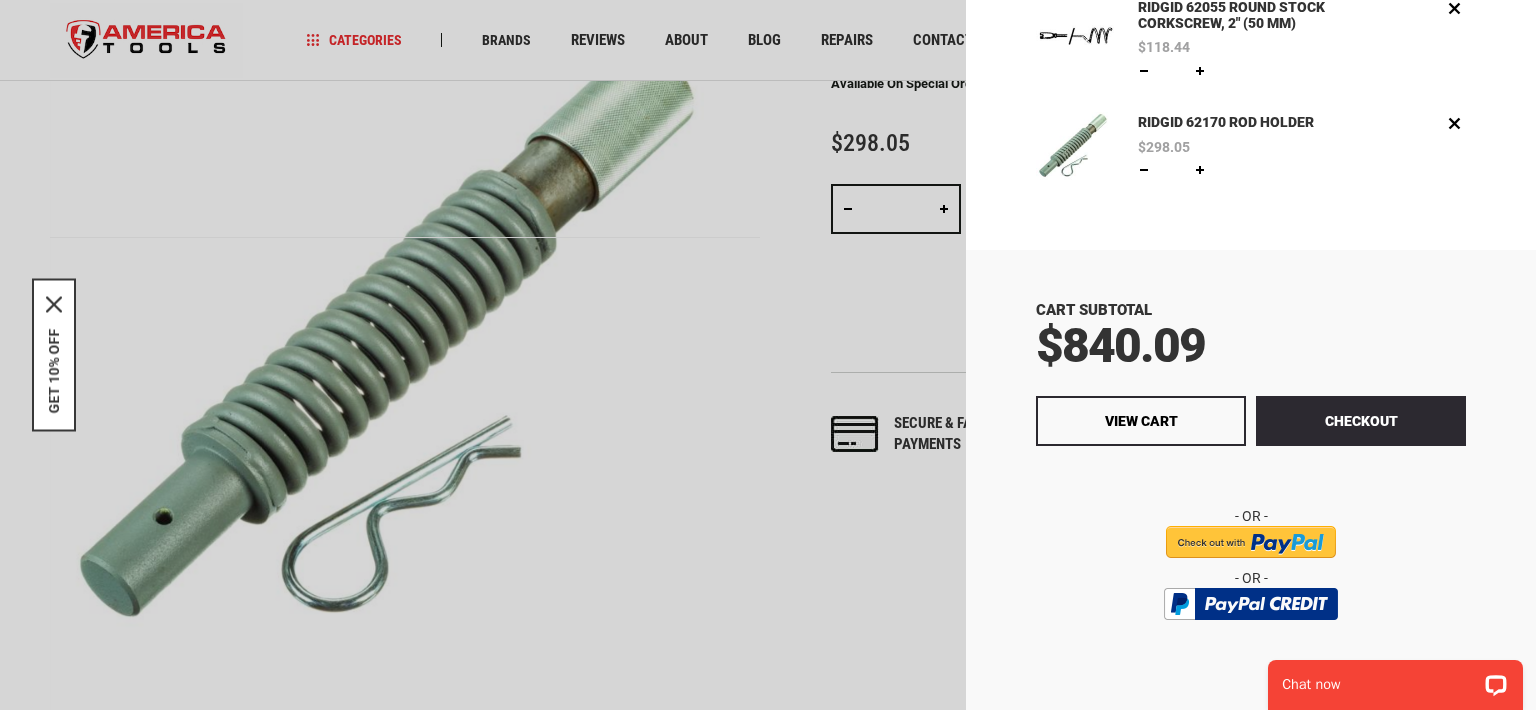 scroll, scrollTop: 272, scrollLeft: 0, axis: vertical 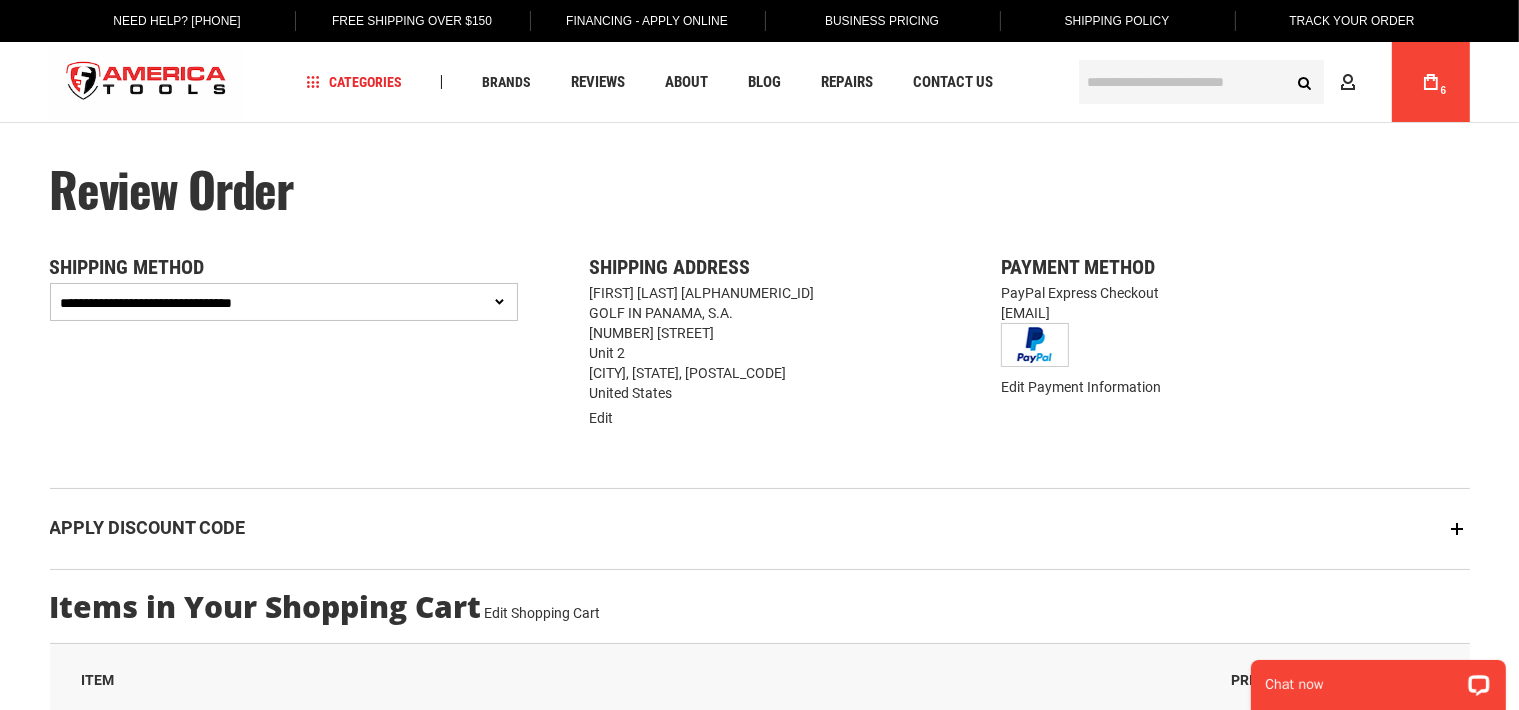 click on "**********" at bounding box center [284, 302] 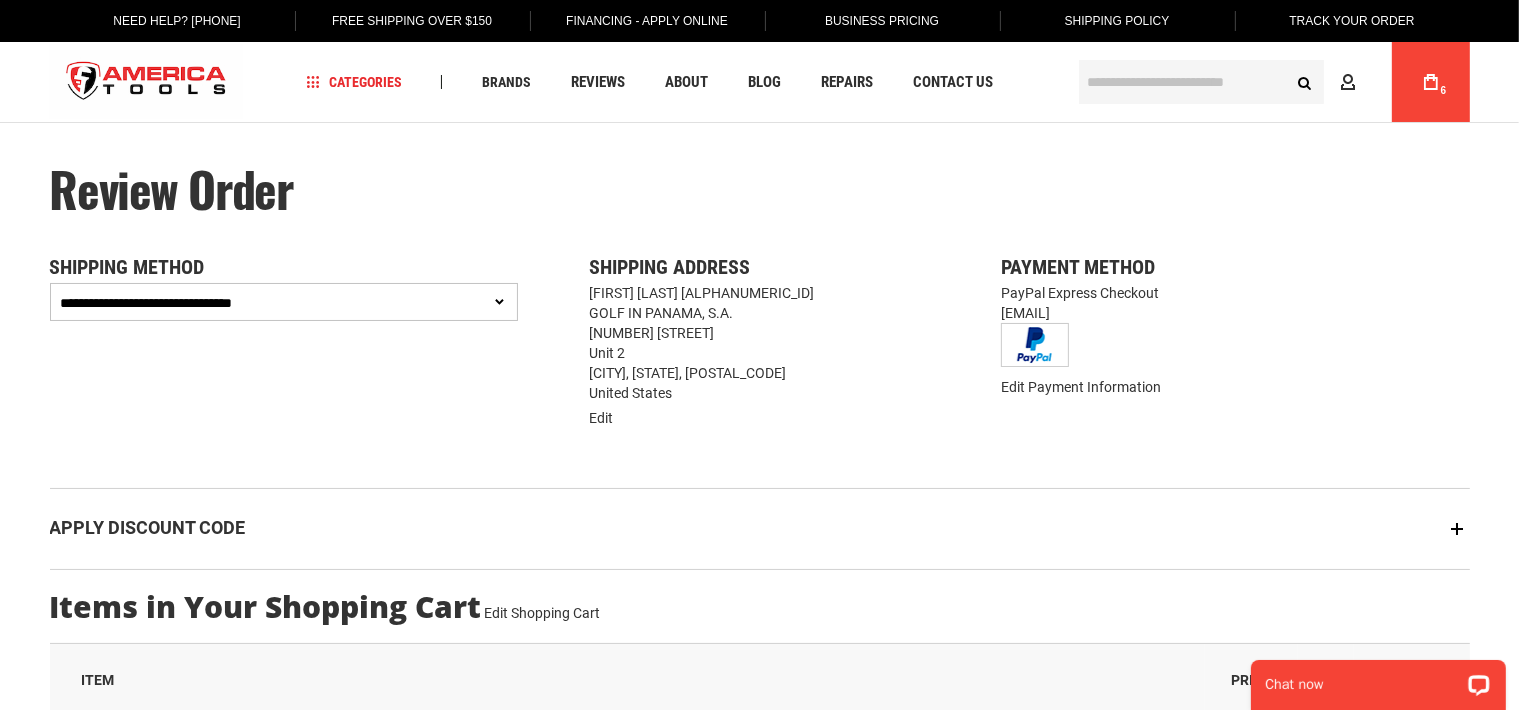select on "**********" 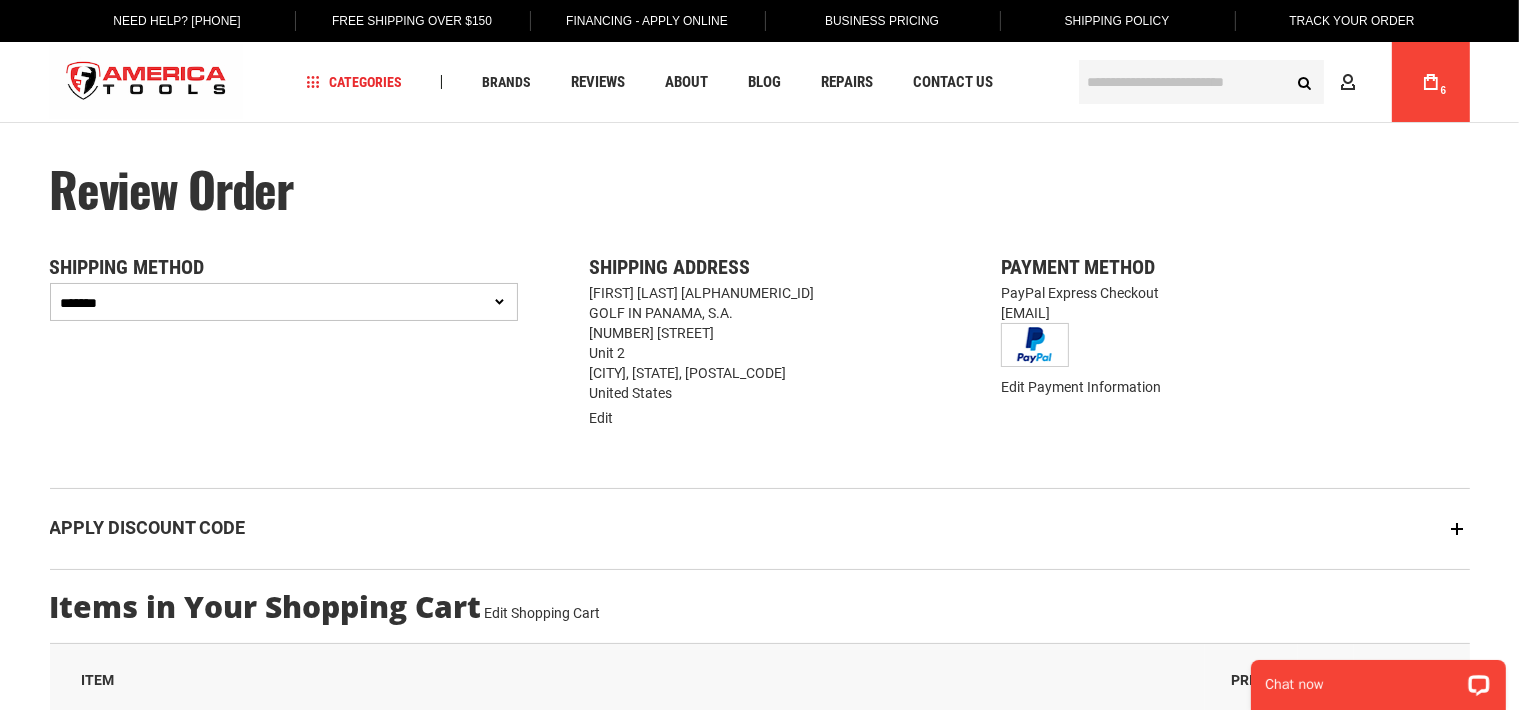 click on "**********" at bounding box center (284, 302) 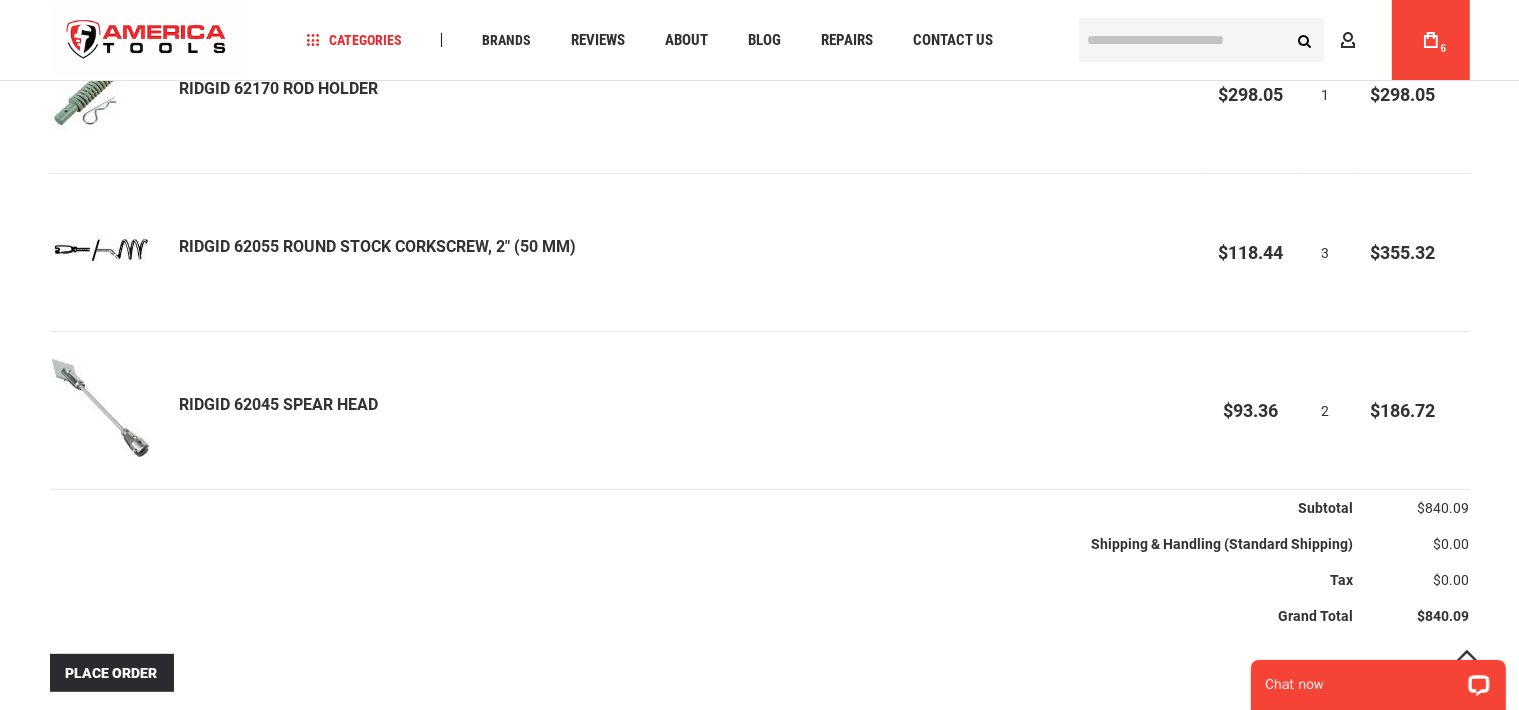 scroll, scrollTop: 1000, scrollLeft: 0, axis: vertical 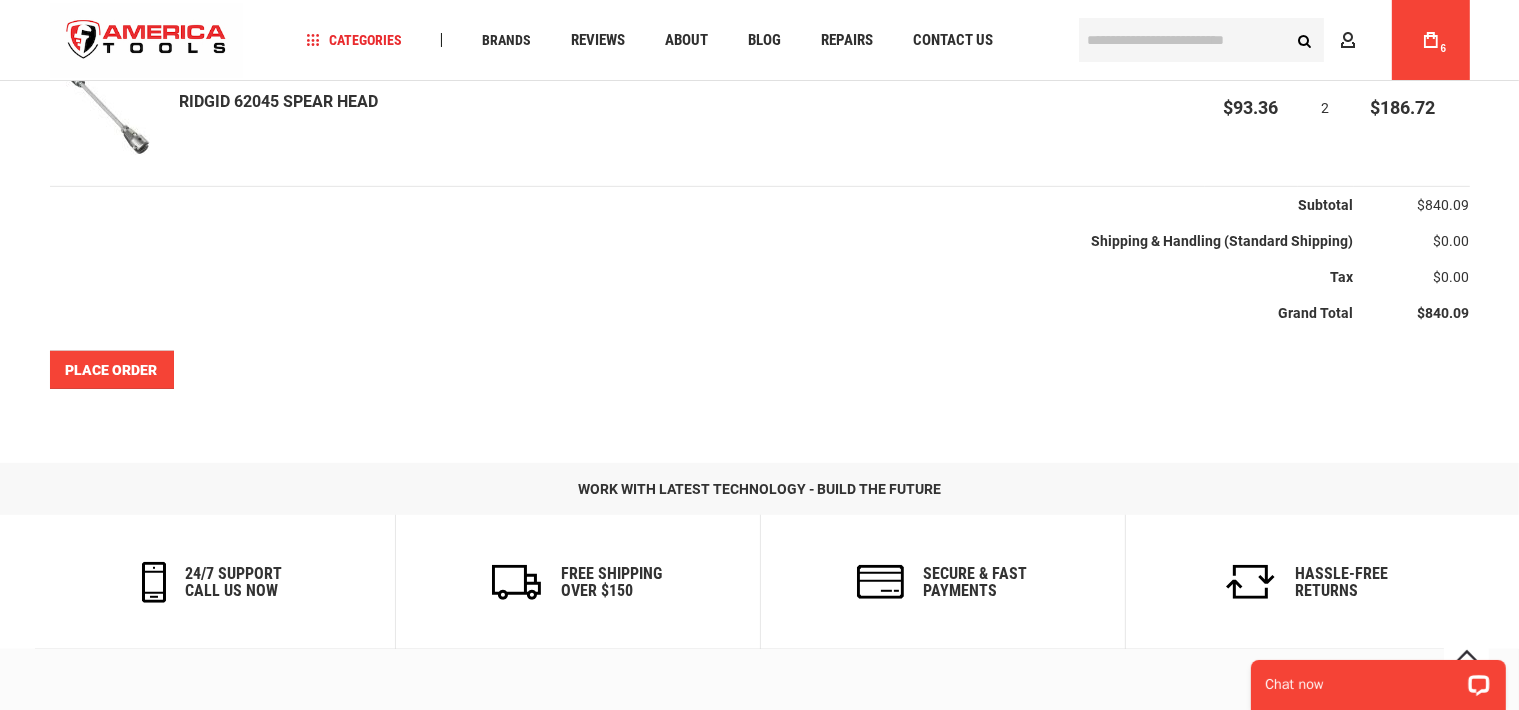 click on "Place Order" at bounding box center (112, 370) 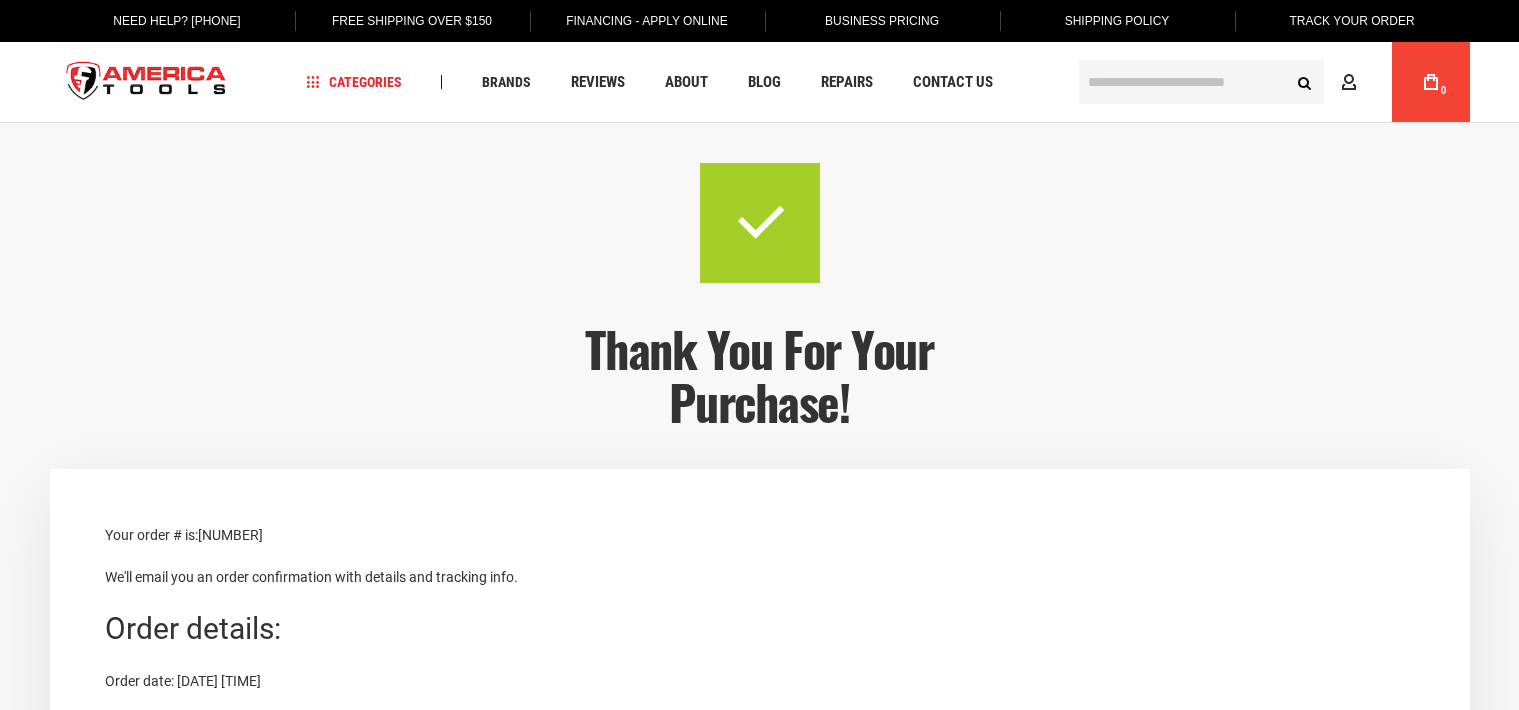 scroll, scrollTop: 0, scrollLeft: 0, axis: both 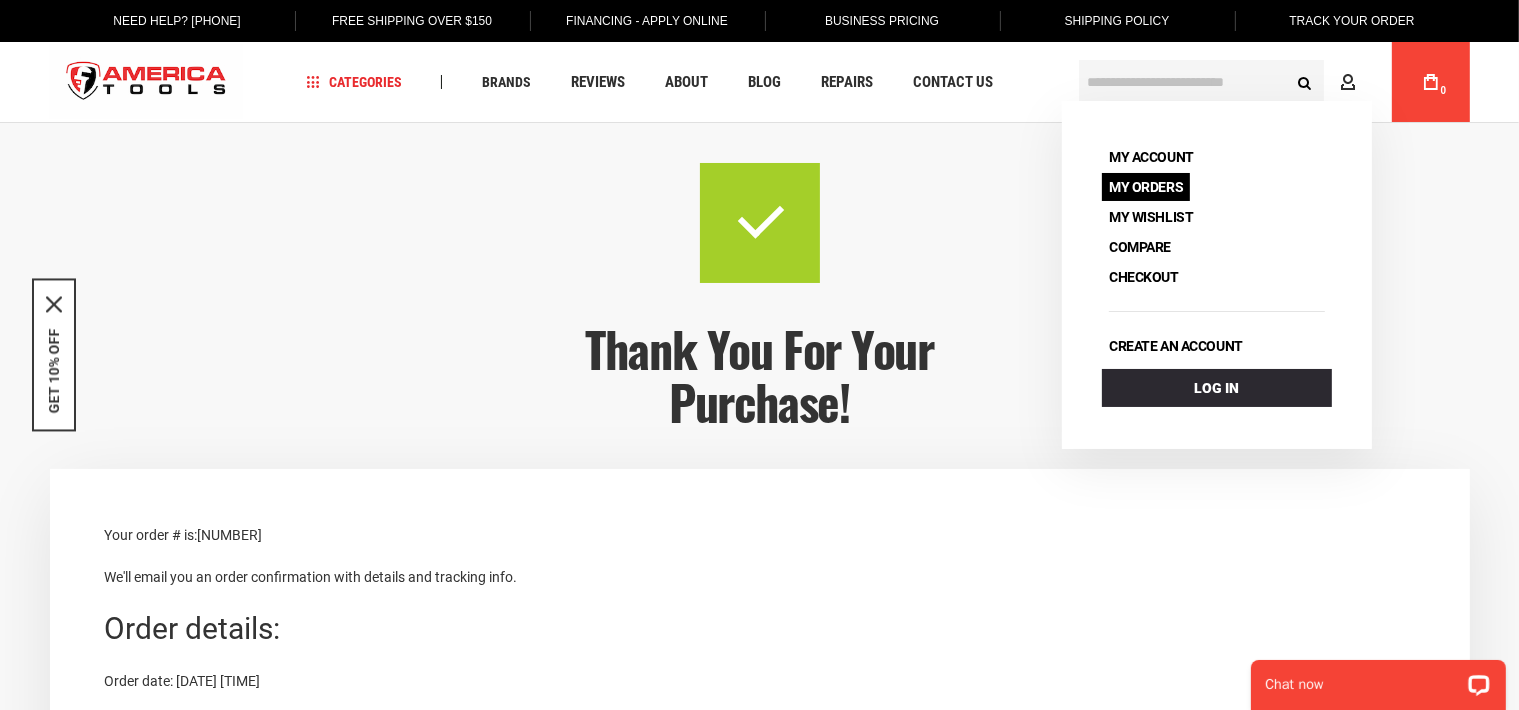 click on "My Orders" at bounding box center [1146, 187] 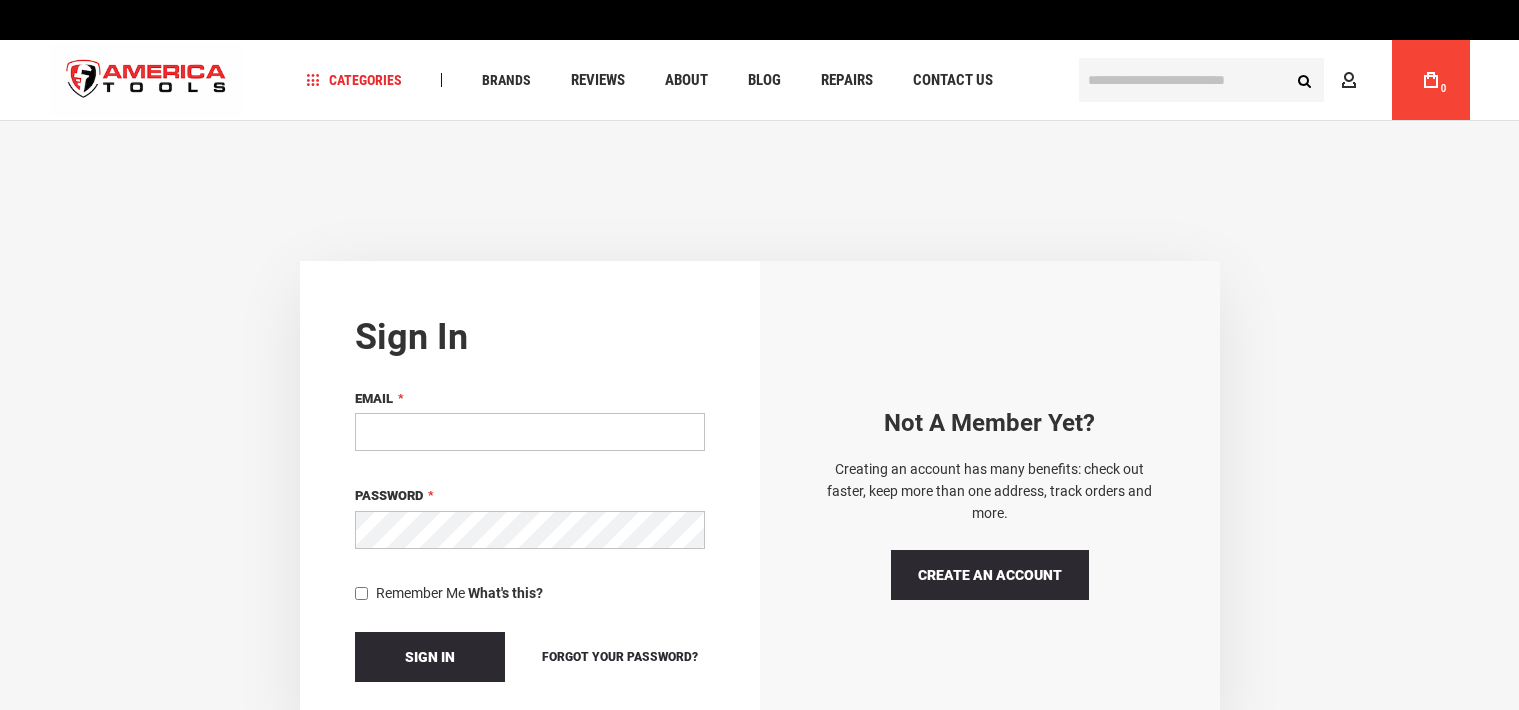 scroll, scrollTop: 600, scrollLeft: 0, axis: vertical 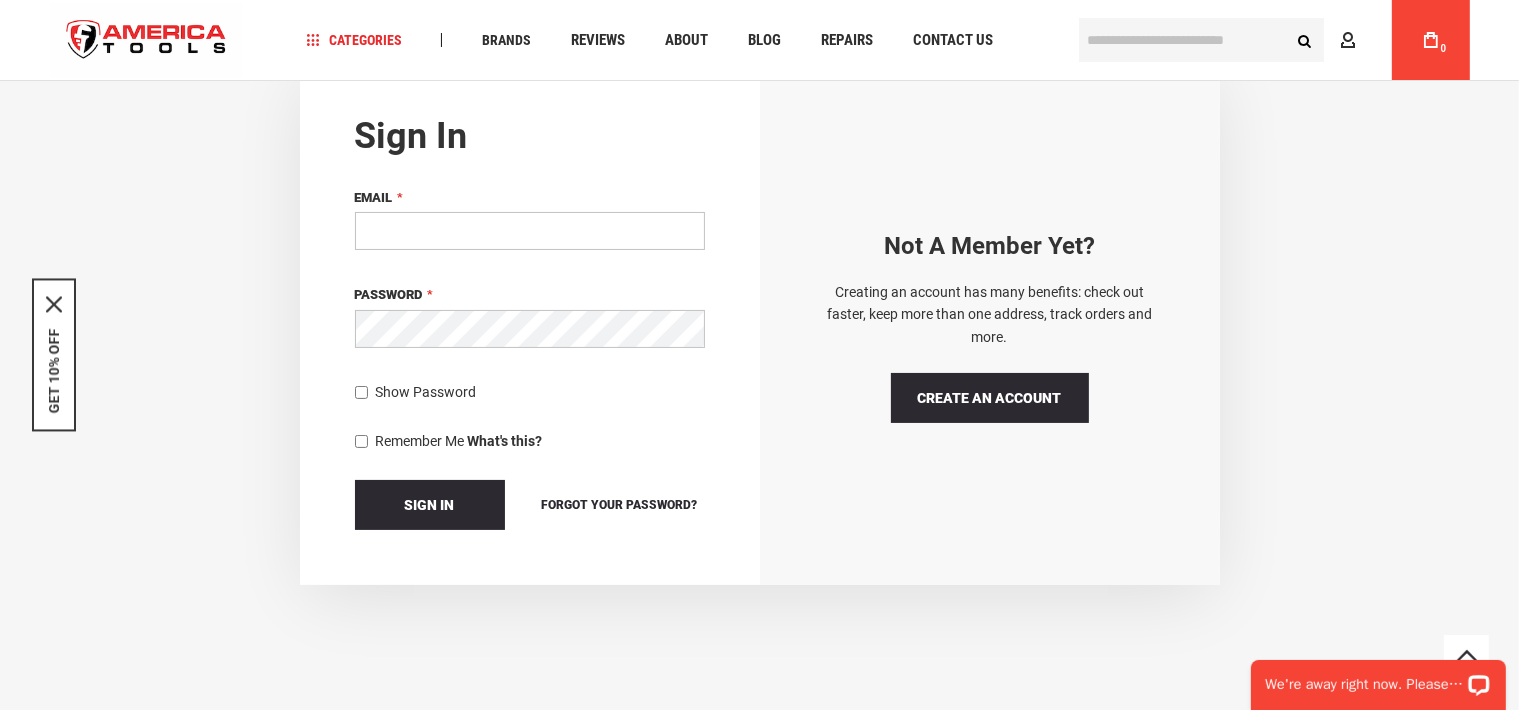 click on "Email" at bounding box center (530, 231) 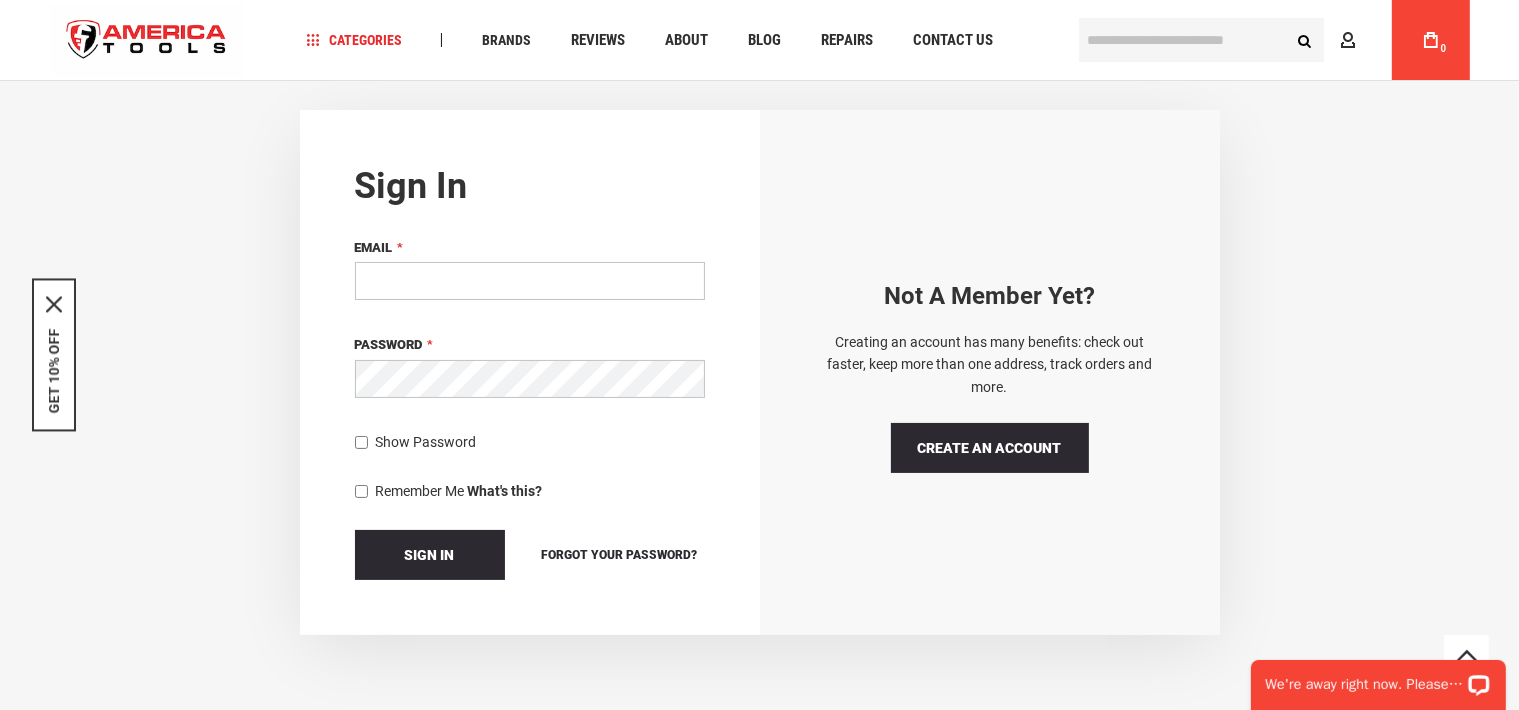 scroll, scrollTop: 0, scrollLeft: 0, axis: both 